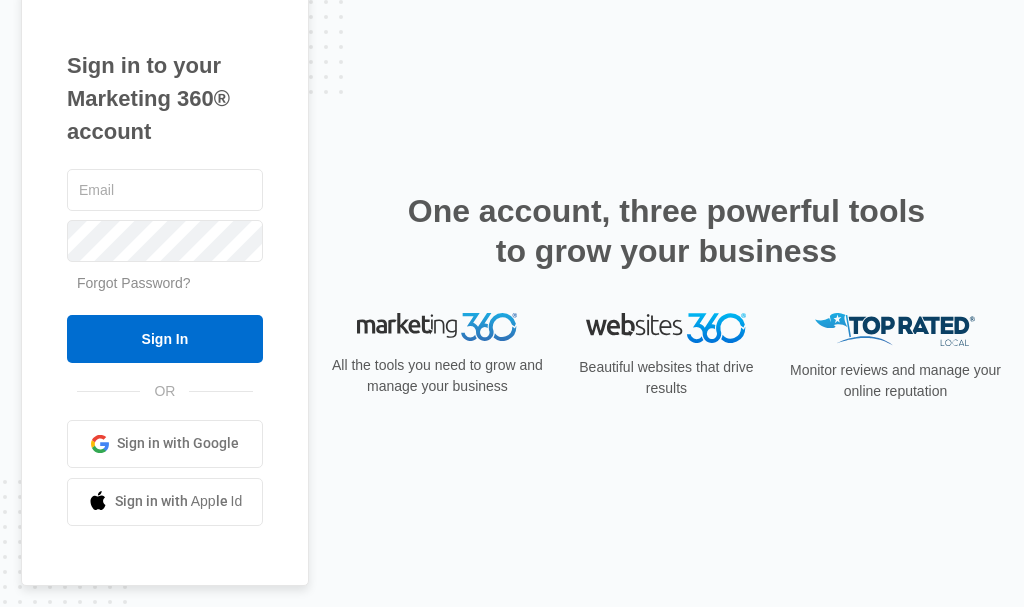 scroll, scrollTop: 0, scrollLeft: 0, axis: both 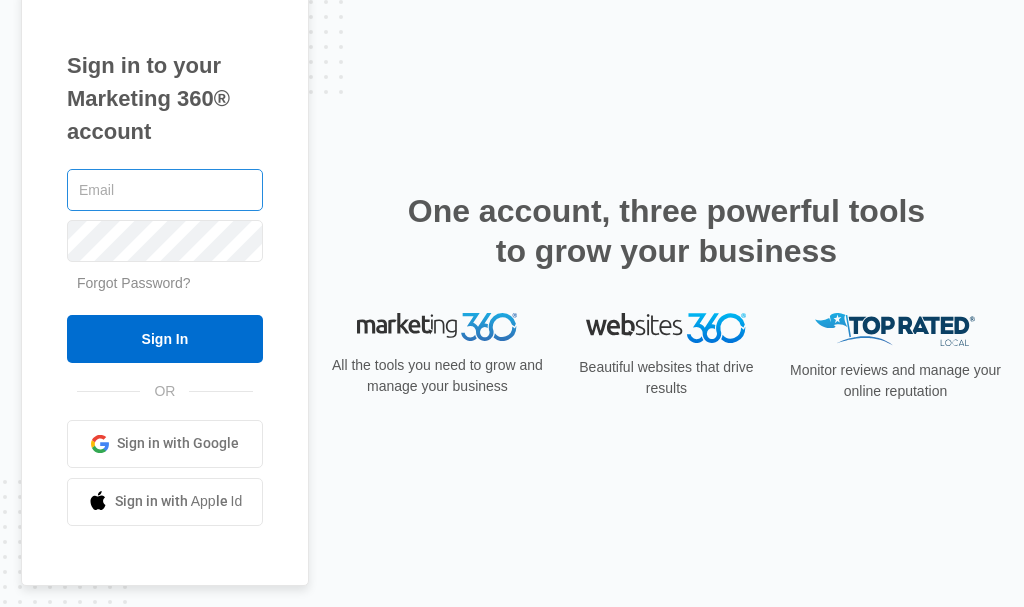 click at bounding box center [165, 190] 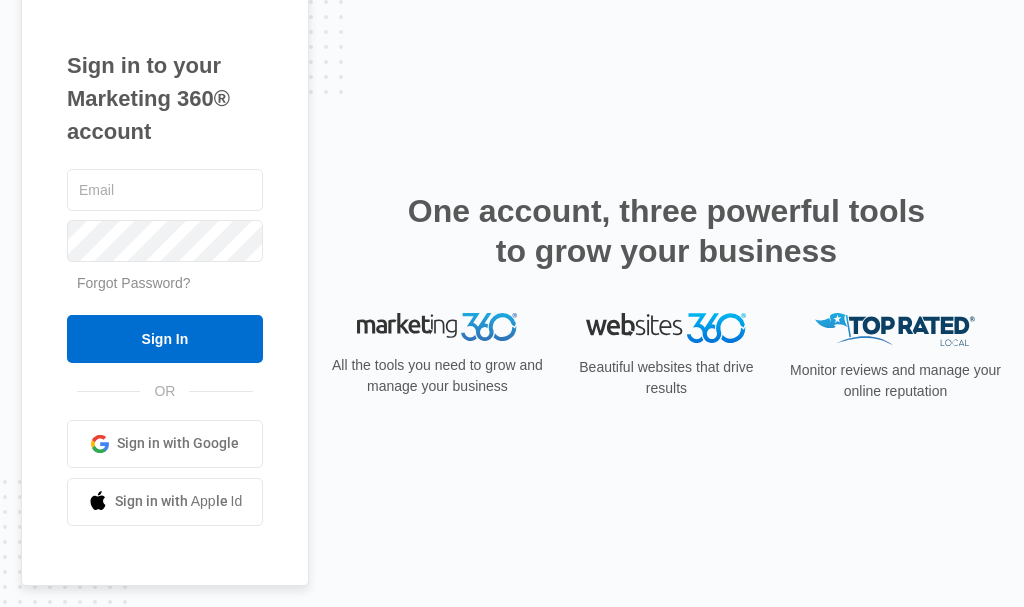 click on "Sign in with Google" at bounding box center [178, 443] 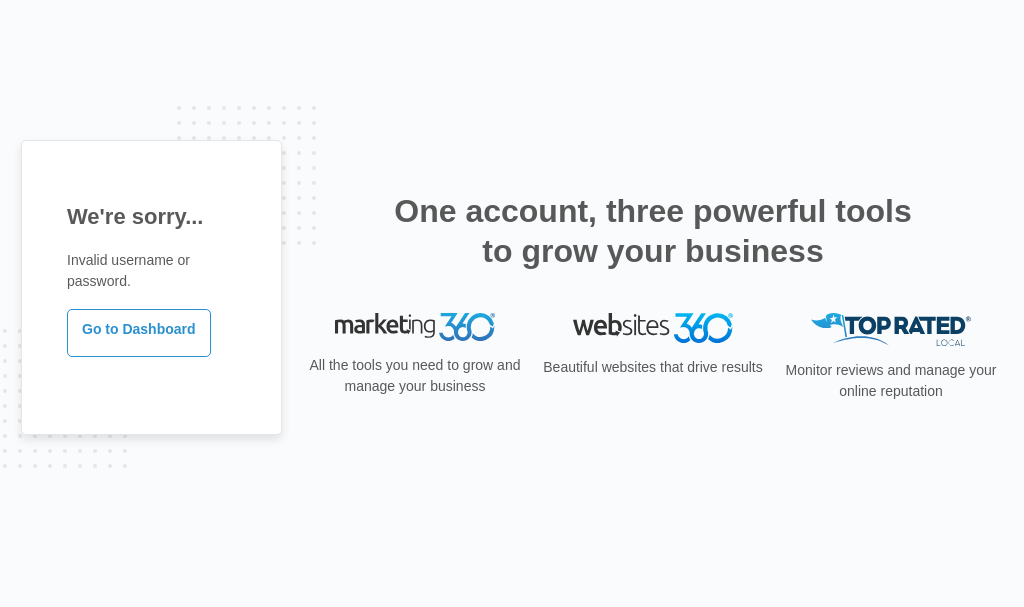 scroll, scrollTop: 0, scrollLeft: 0, axis: both 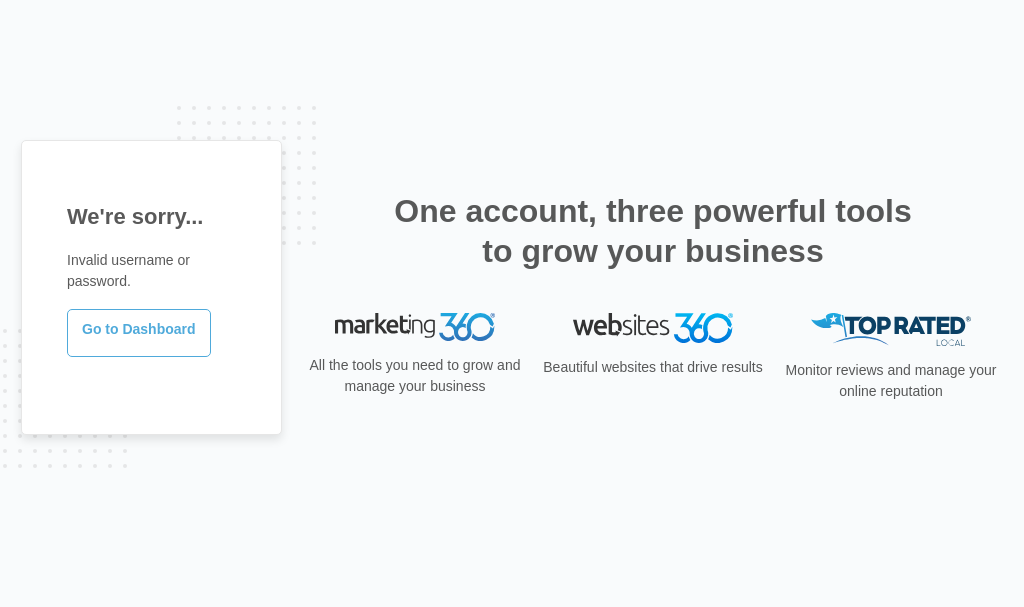 click on "Go to Dashboard" at bounding box center [139, 333] 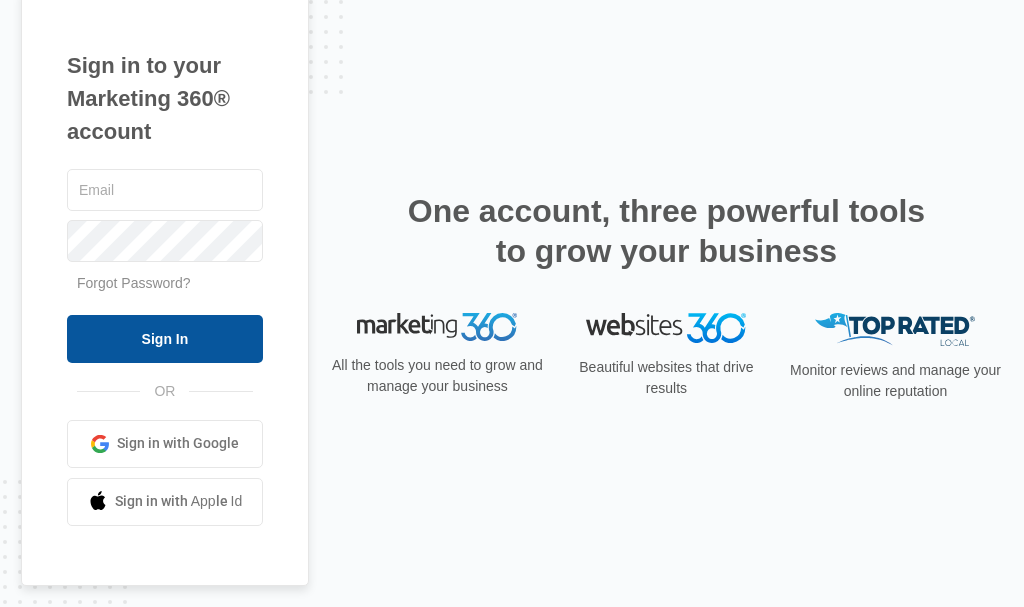 scroll, scrollTop: 0, scrollLeft: 0, axis: both 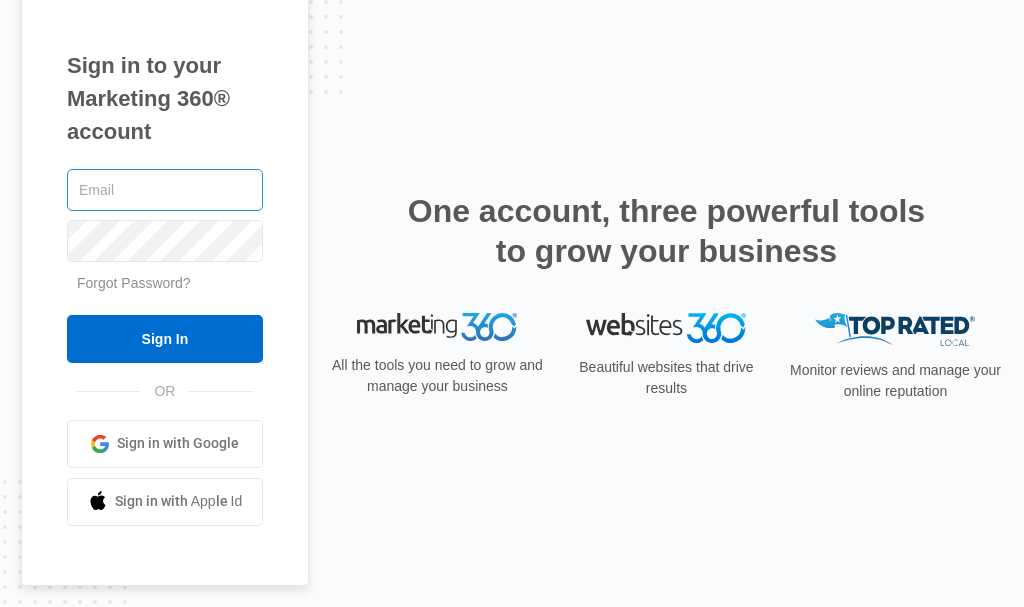 click at bounding box center (165, 190) 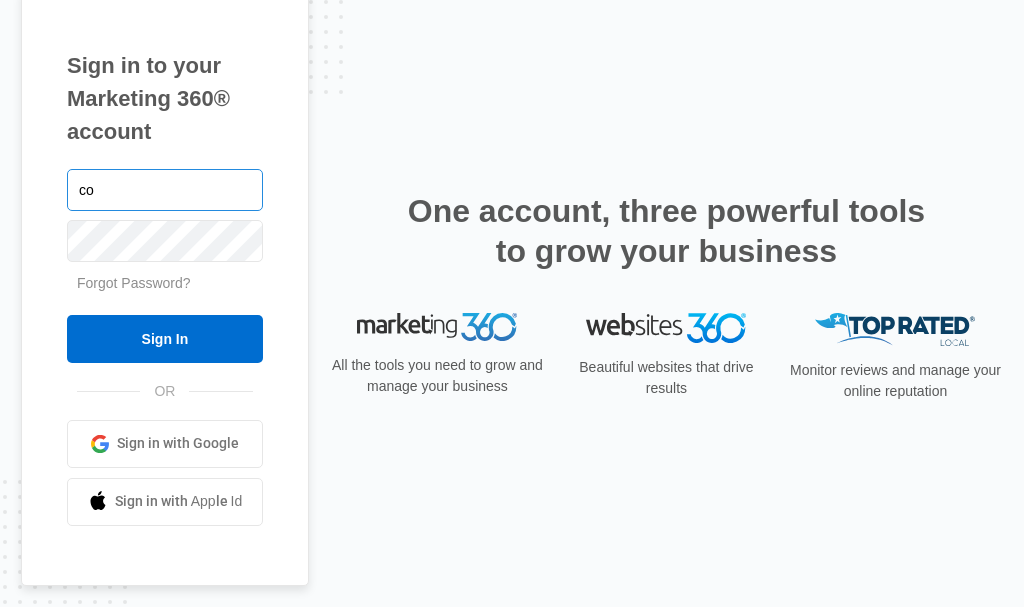 type on "c" 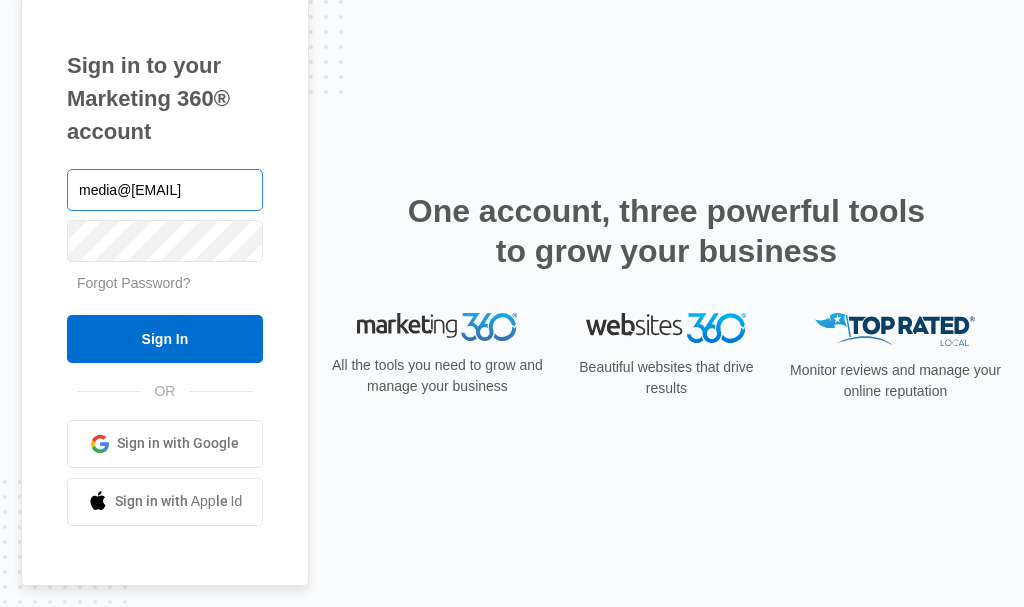 type on "[EMAIL]" 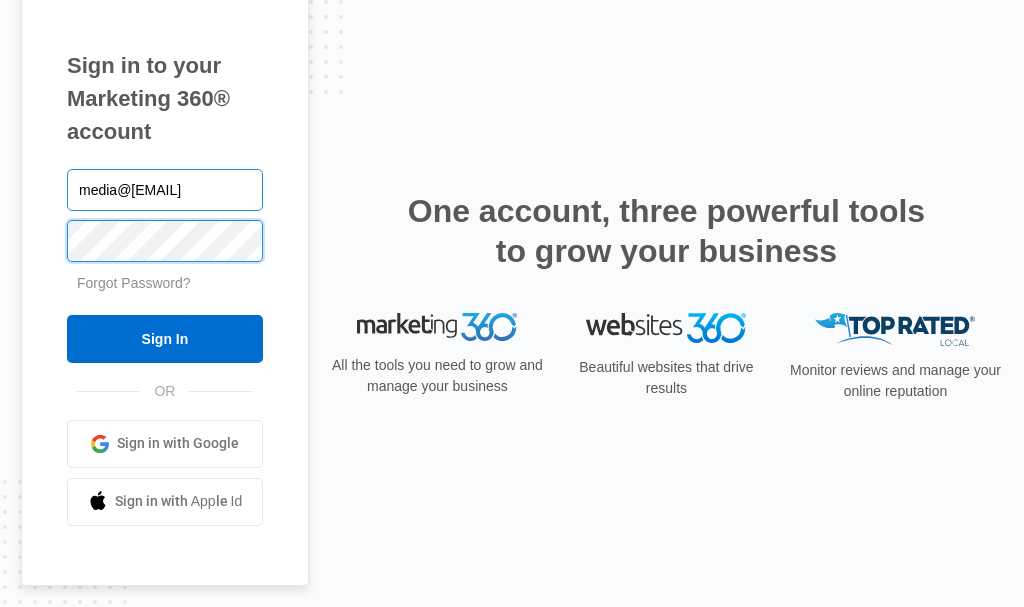 click on "Sign In" at bounding box center (165, 339) 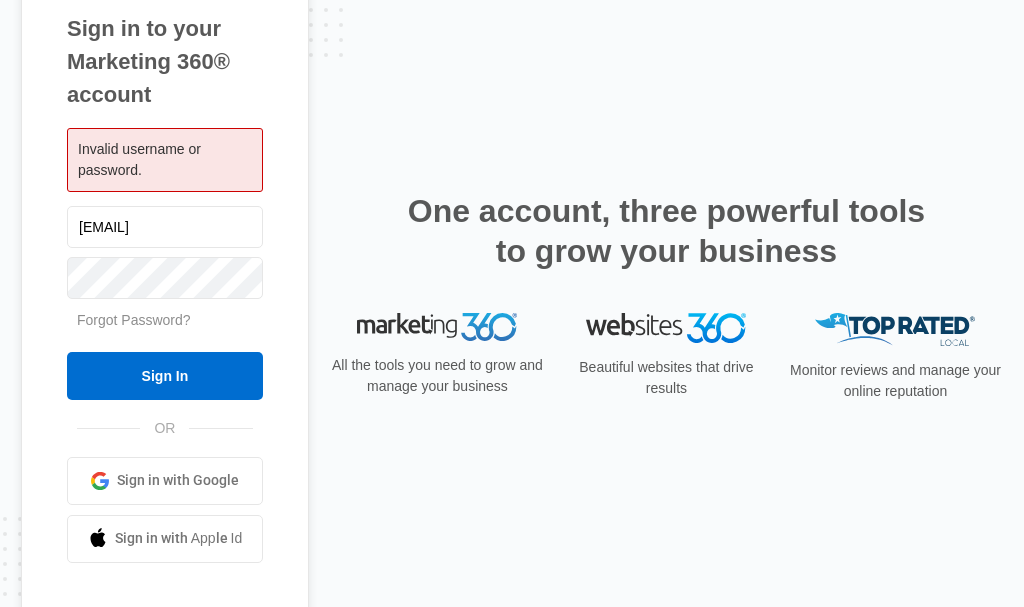scroll, scrollTop: 0, scrollLeft: 0, axis: both 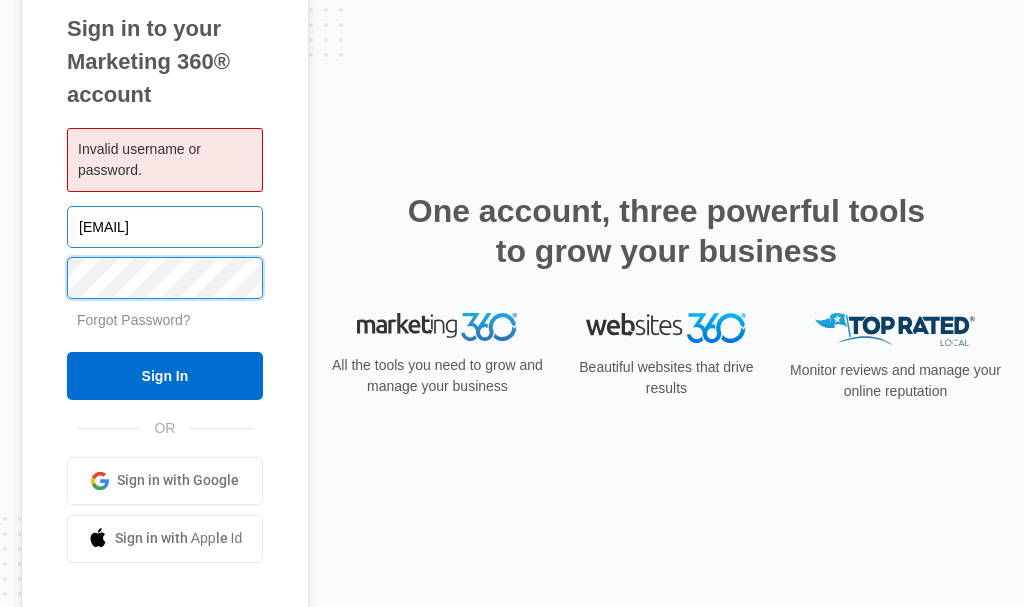 click on "Sign In" at bounding box center (165, 376) 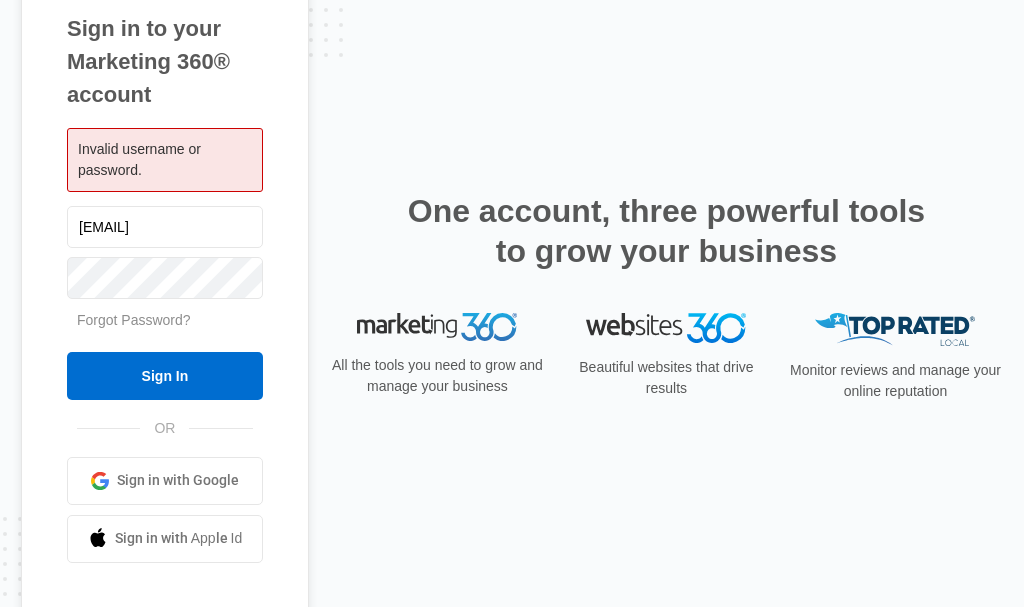scroll, scrollTop: 0, scrollLeft: 0, axis: both 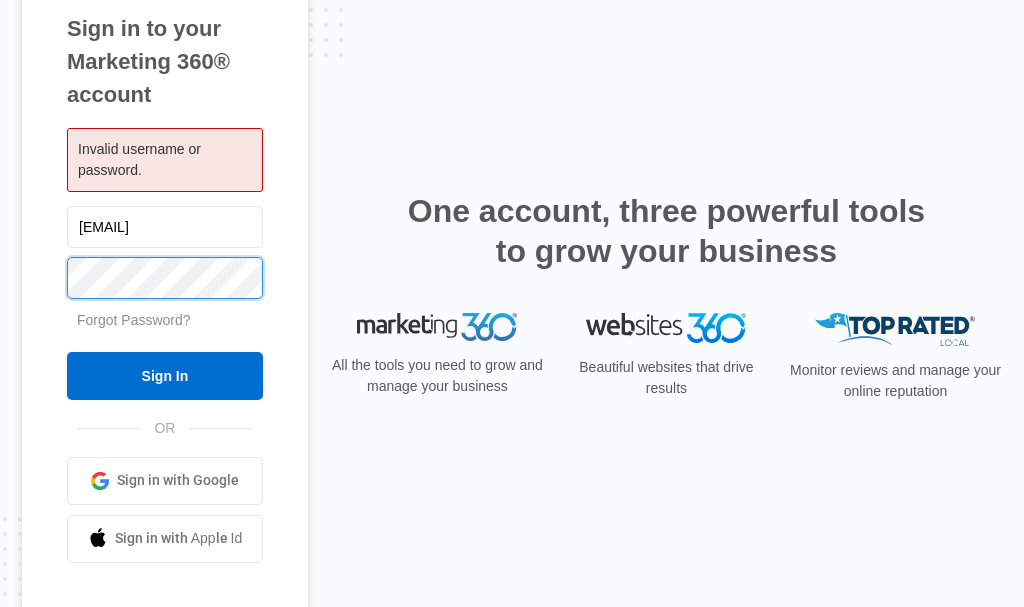 click on "Sign In" at bounding box center (165, 376) 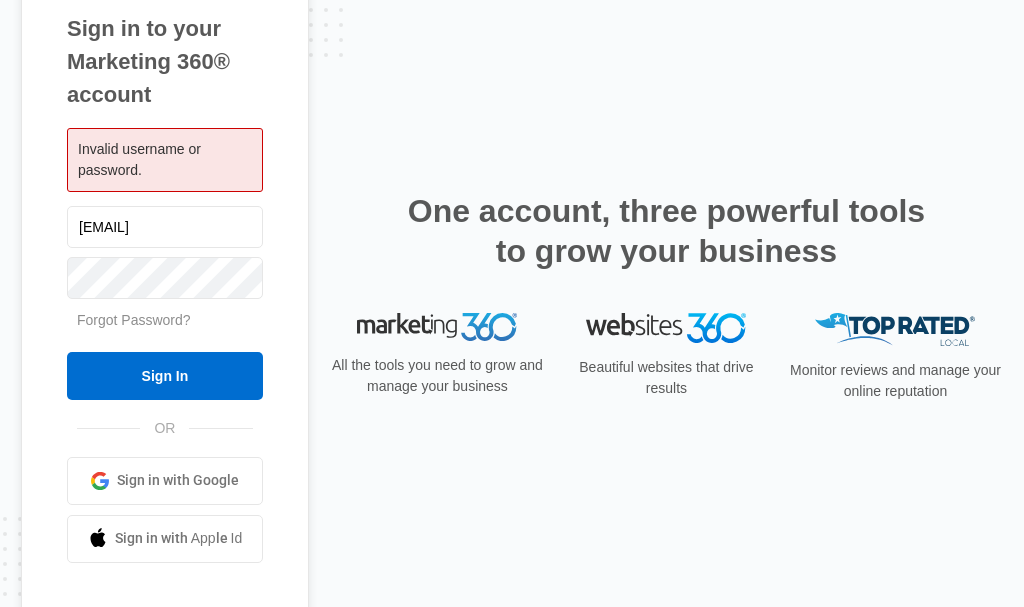 scroll, scrollTop: 0, scrollLeft: 0, axis: both 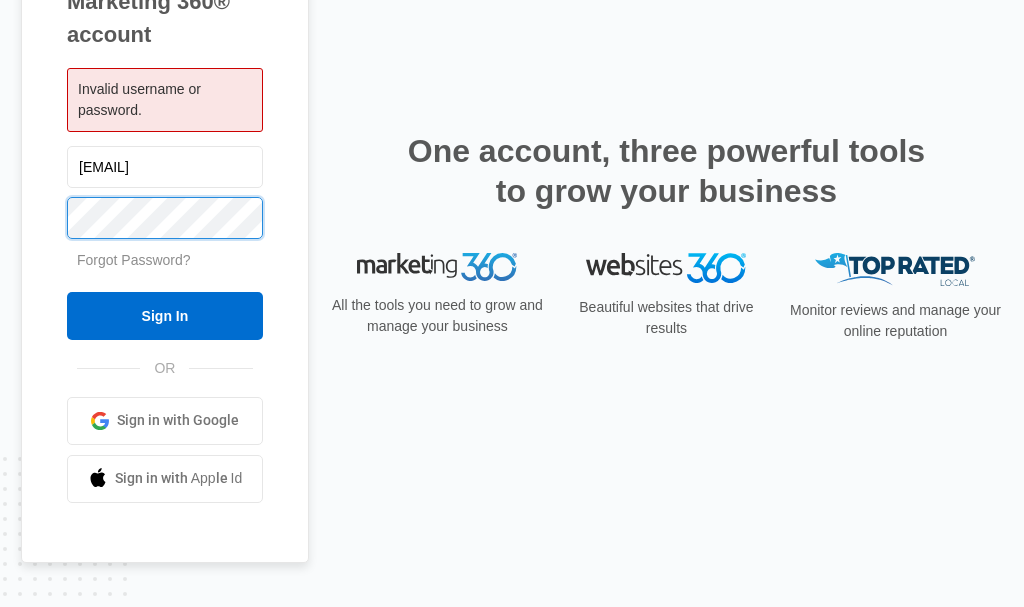 click on "Sign In" at bounding box center (165, 316) 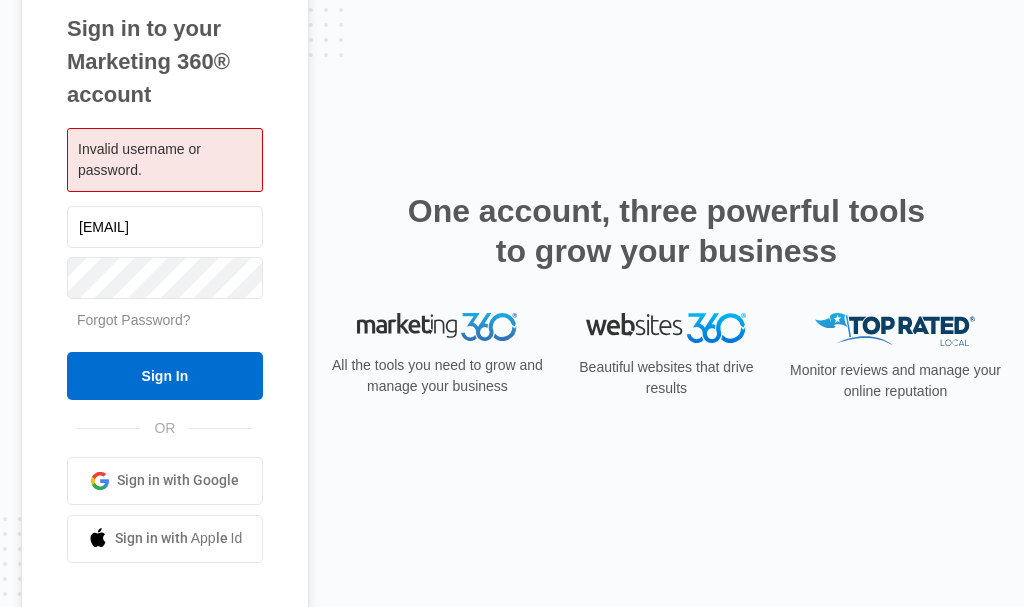 scroll, scrollTop: 0, scrollLeft: 0, axis: both 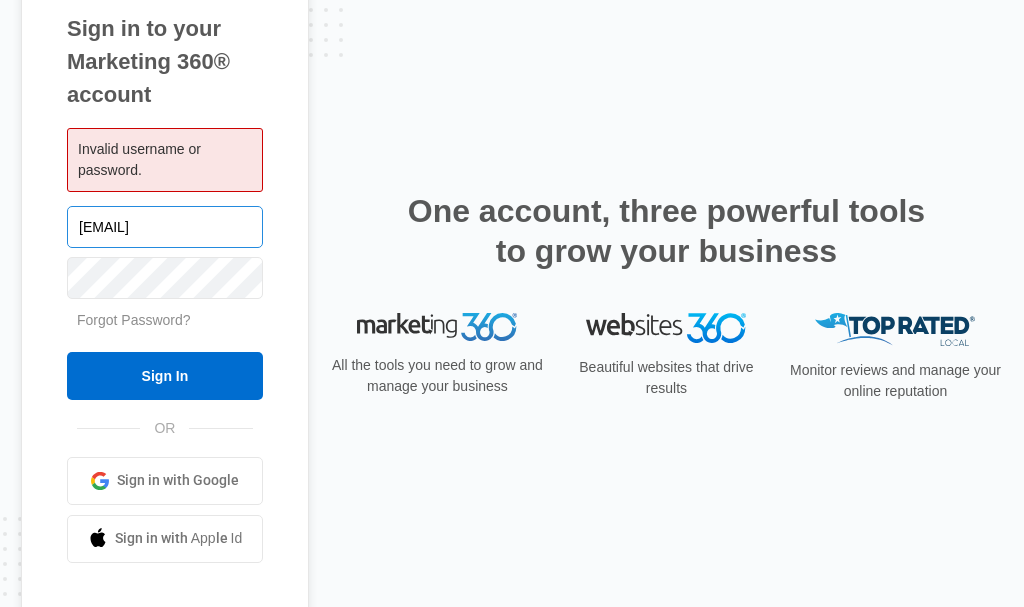 click on "[EMAIL]" at bounding box center [165, 227] 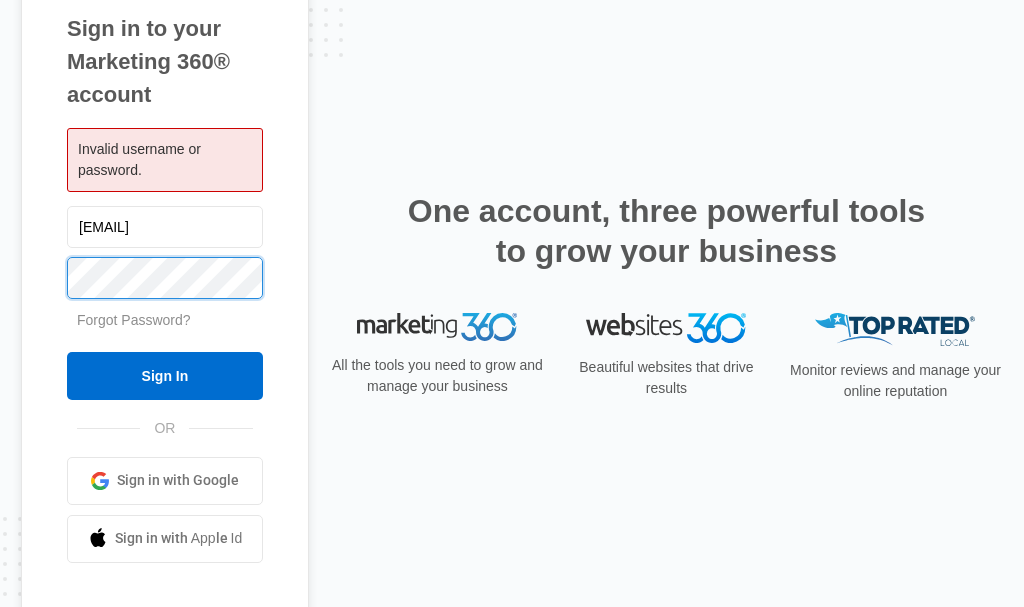 click on "Sign In" at bounding box center [165, 376] 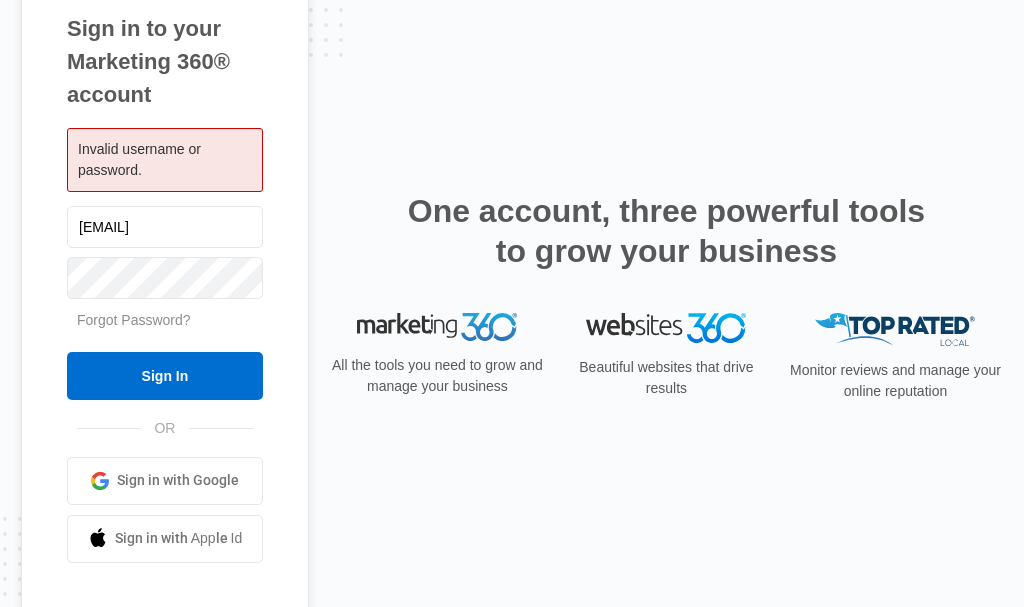 scroll, scrollTop: 0, scrollLeft: 0, axis: both 